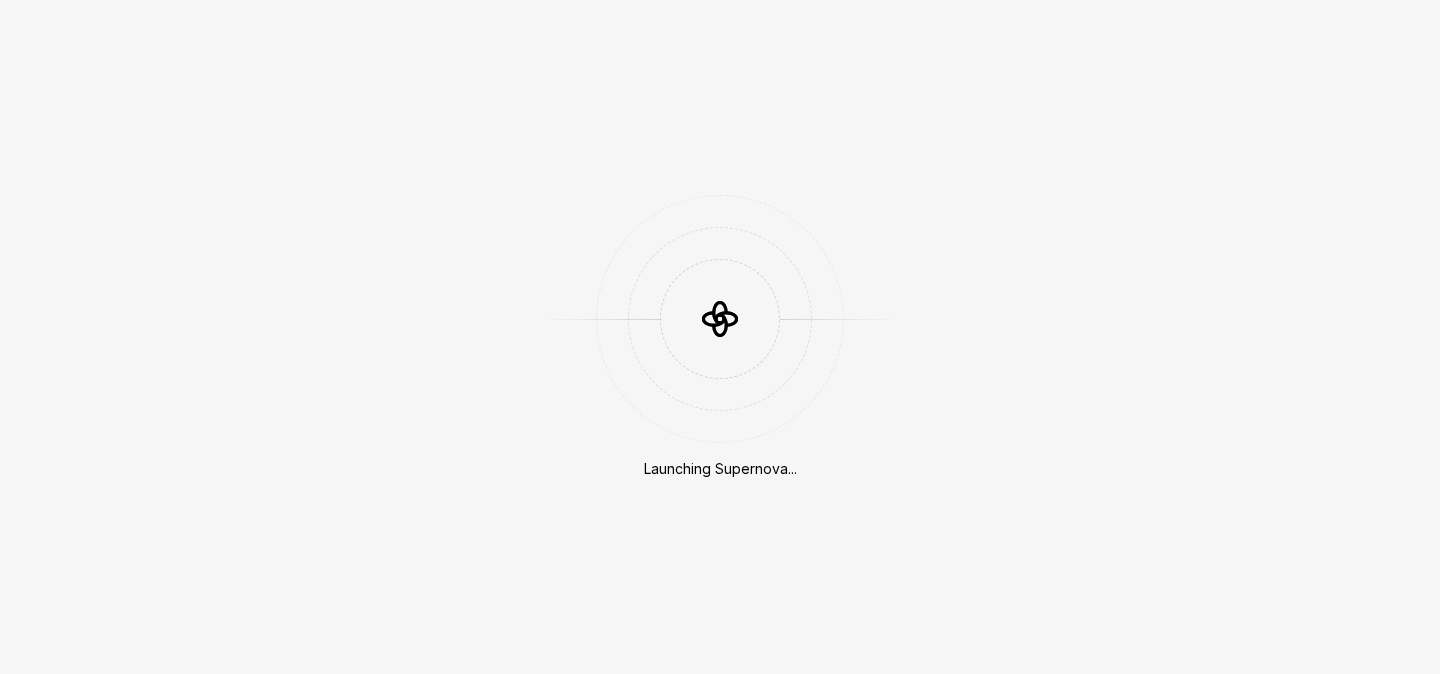 scroll, scrollTop: 0, scrollLeft: 0, axis: both 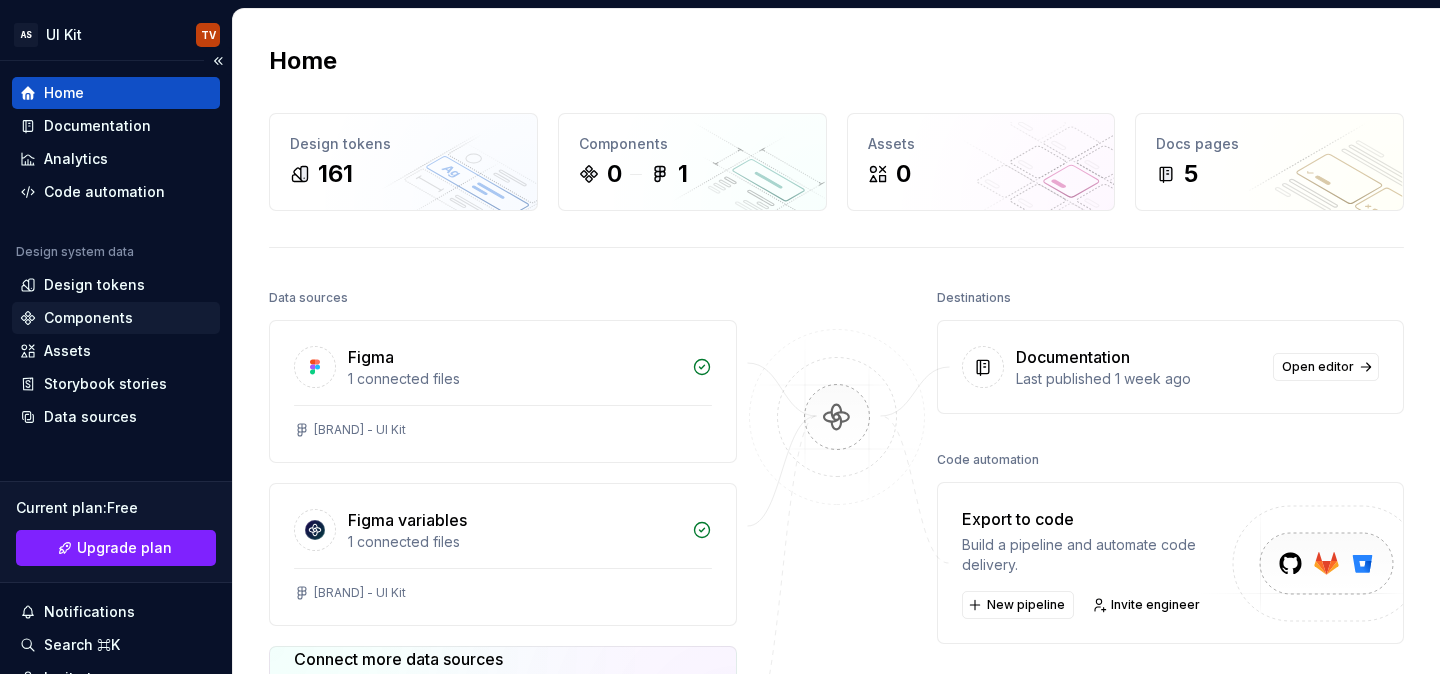 click on "Components" at bounding box center (88, 318) 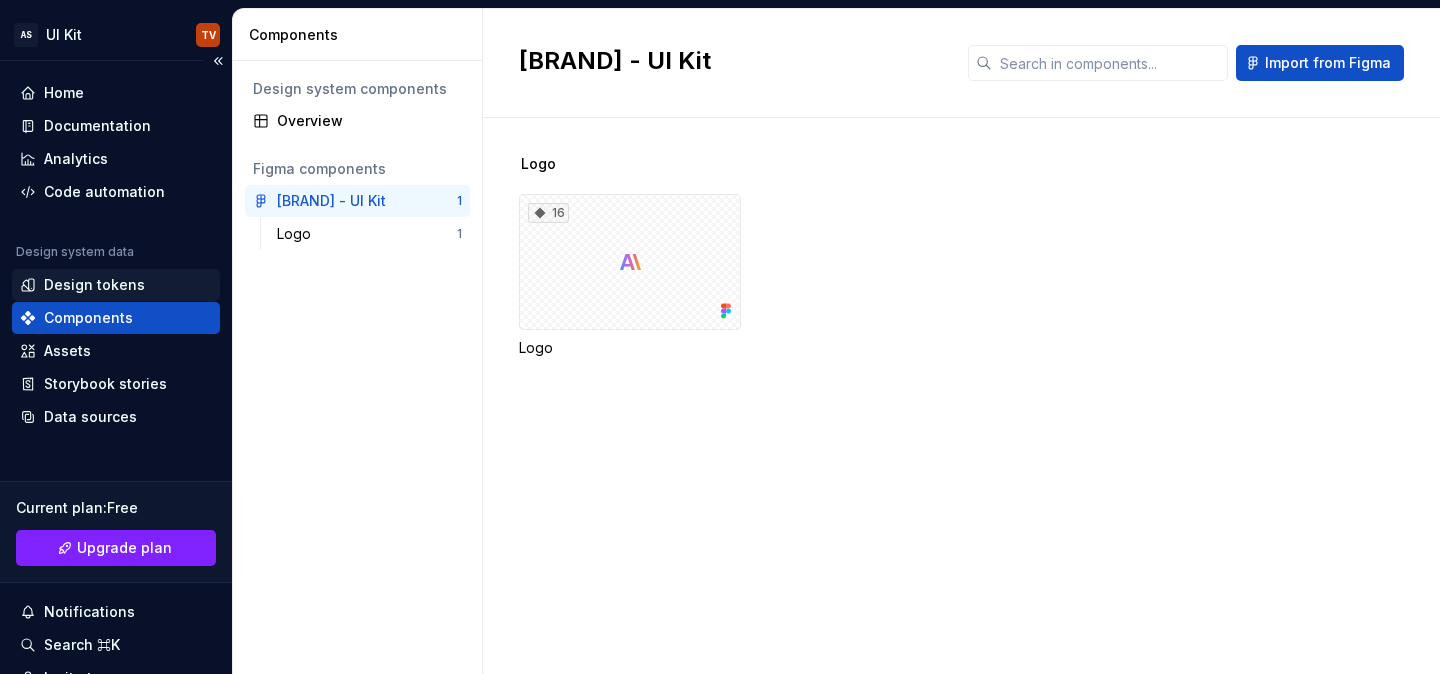 click on "Design tokens" at bounding box center (94, 285) 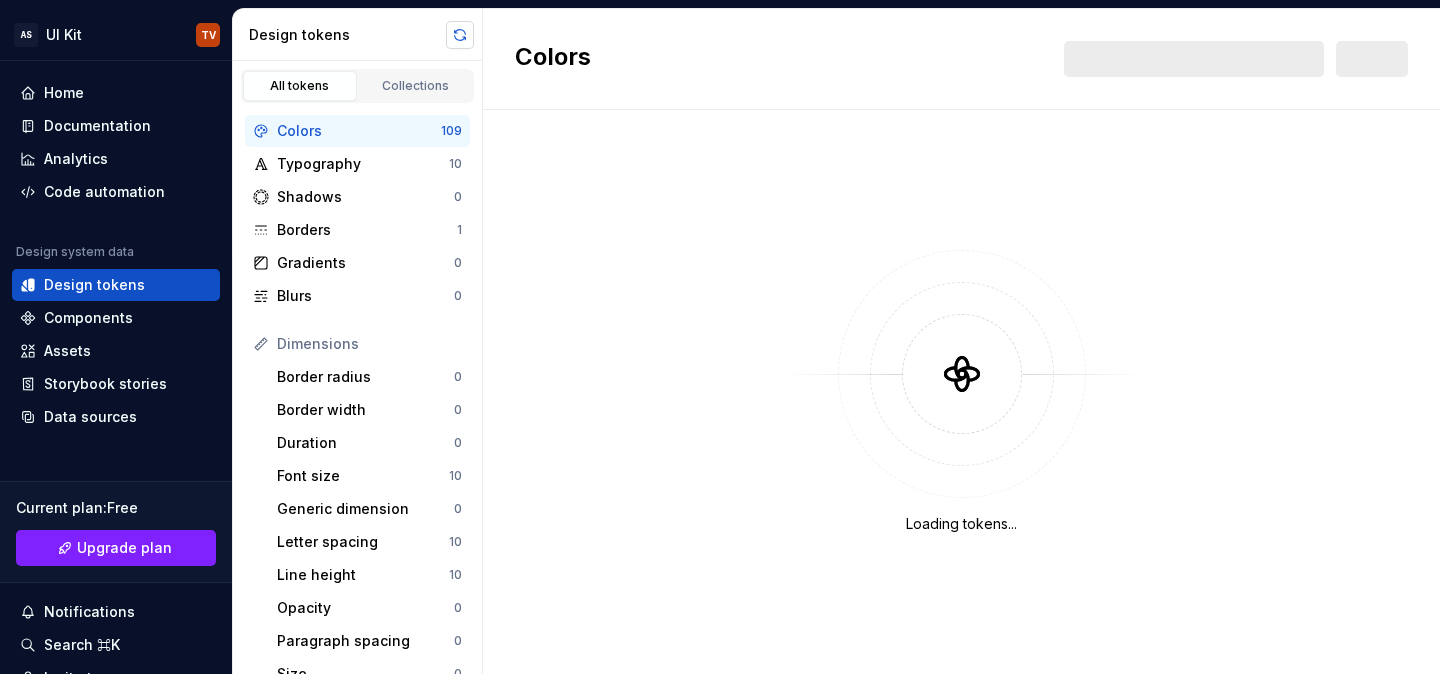 click at bounding box center [460, 35] 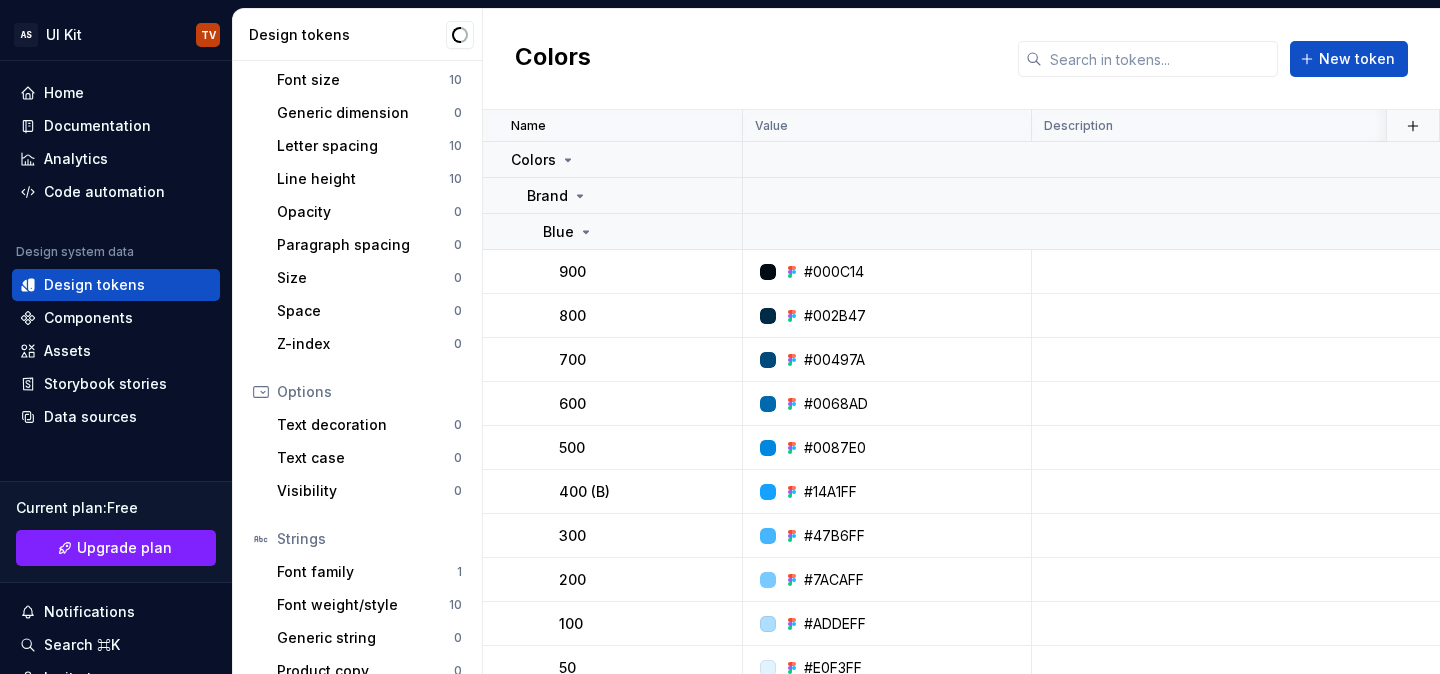scroll, scrollTop: 421, scrollLeft: 0, axis: vertical 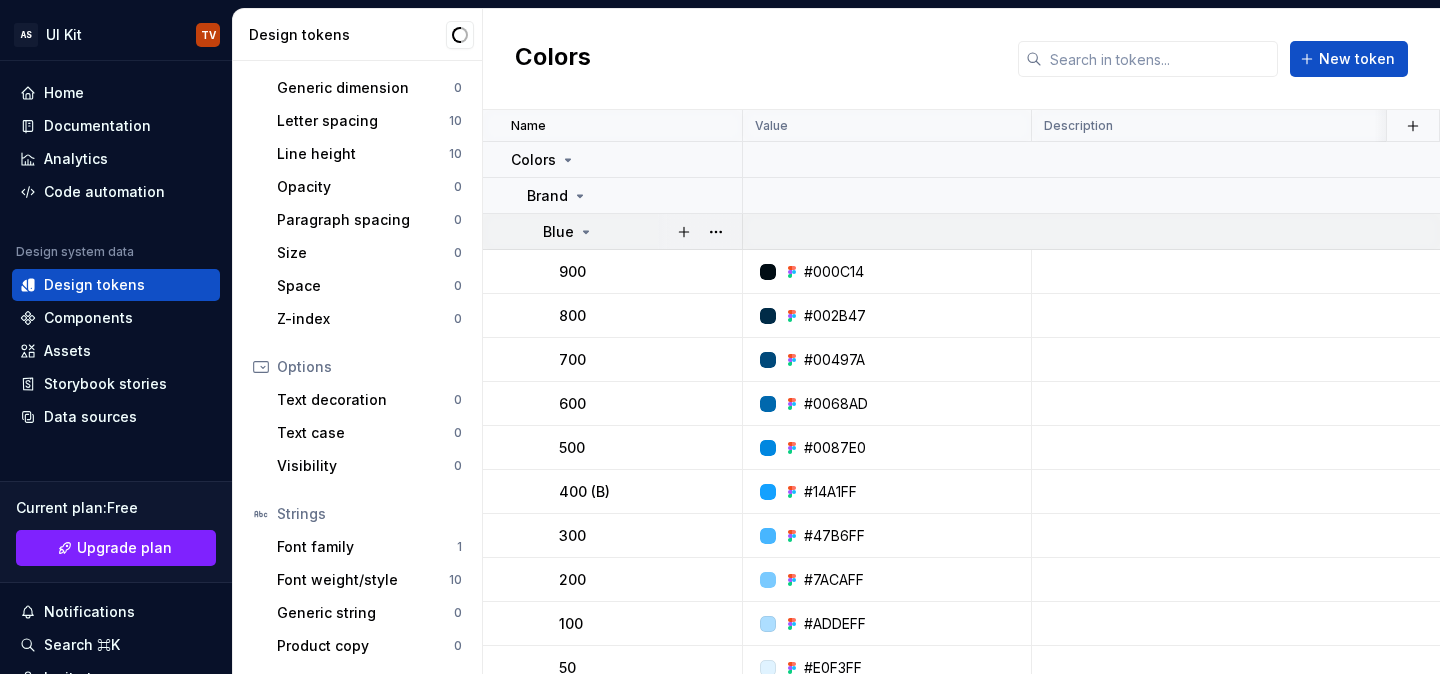click 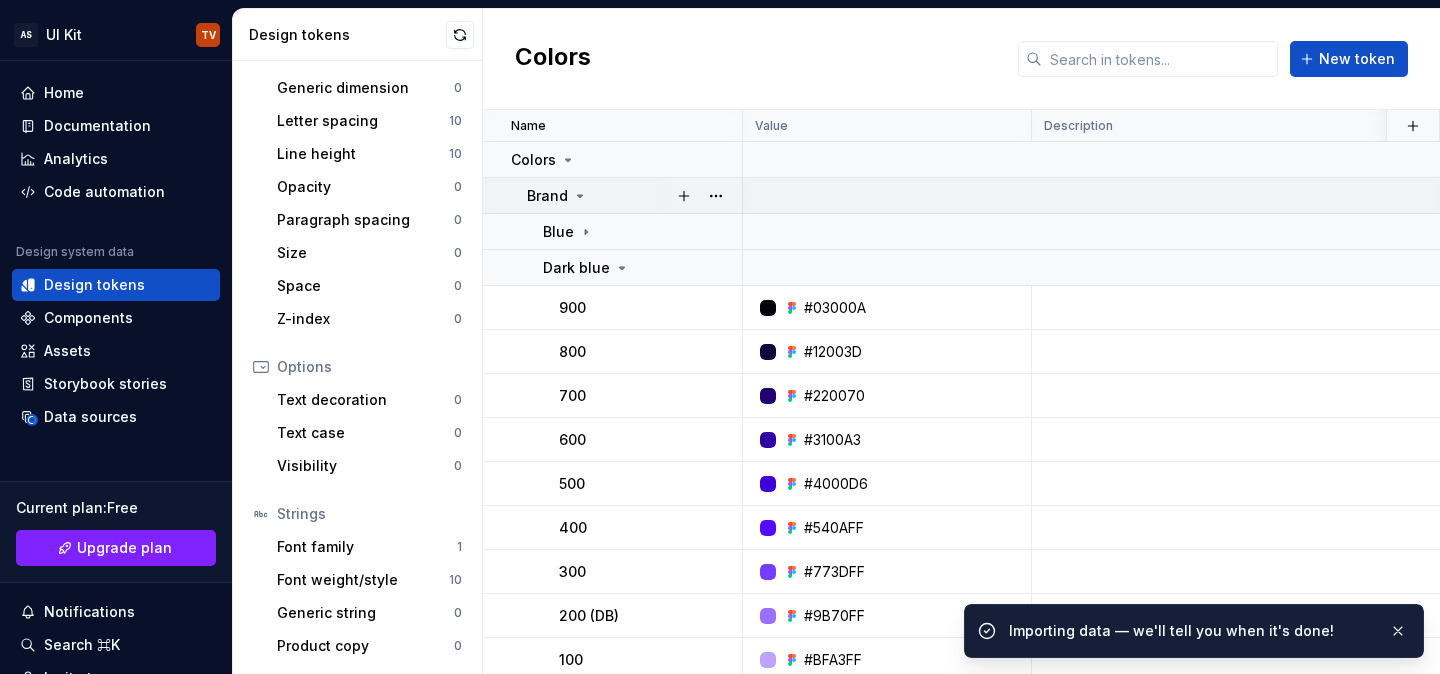 click 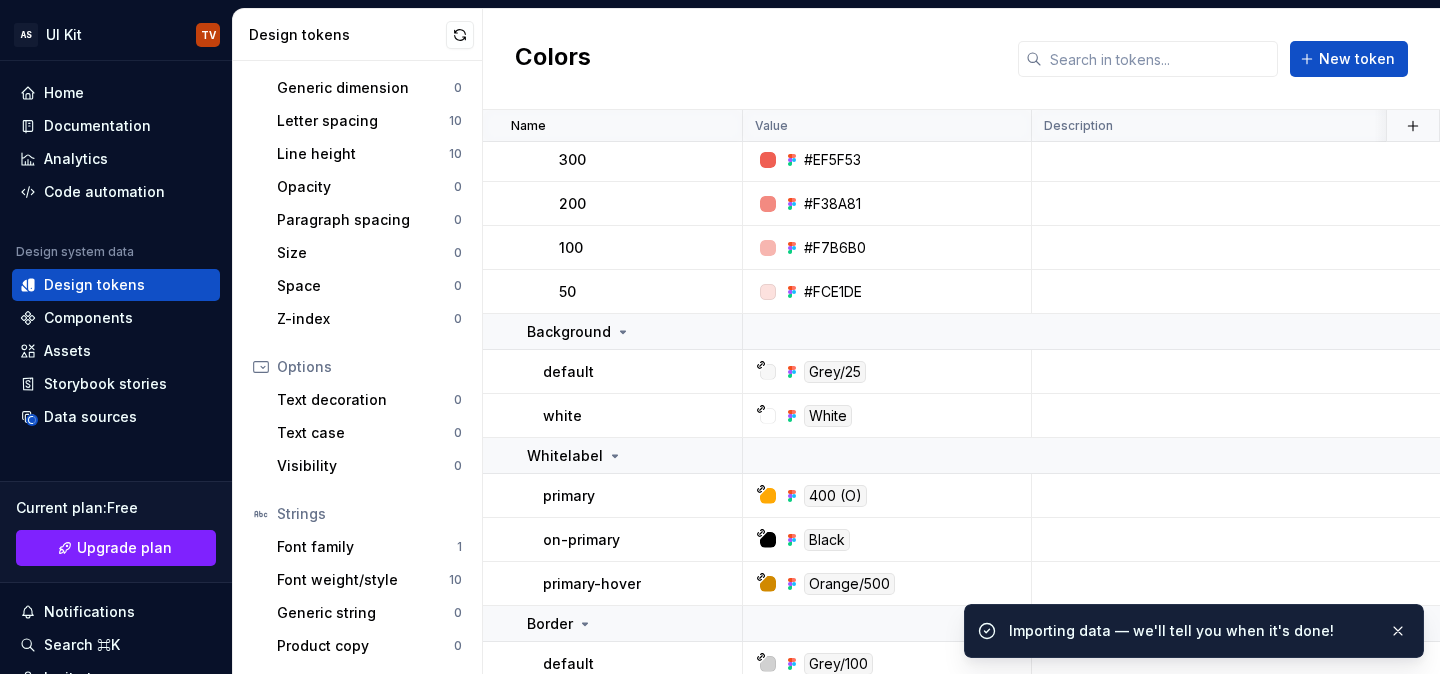 scroll, scrollTop: 2092, scrollLeft: 0, axis: vertical 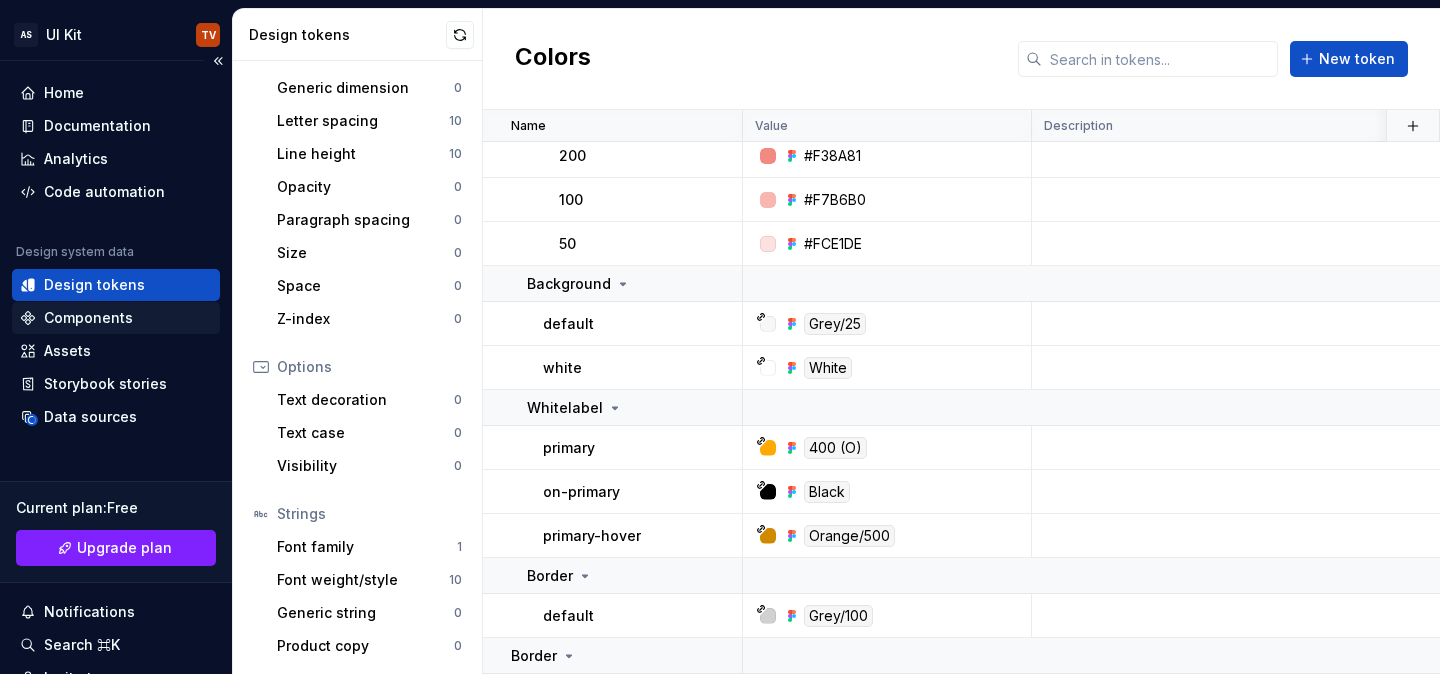 click on "Components" at bounding box center [88, 318] 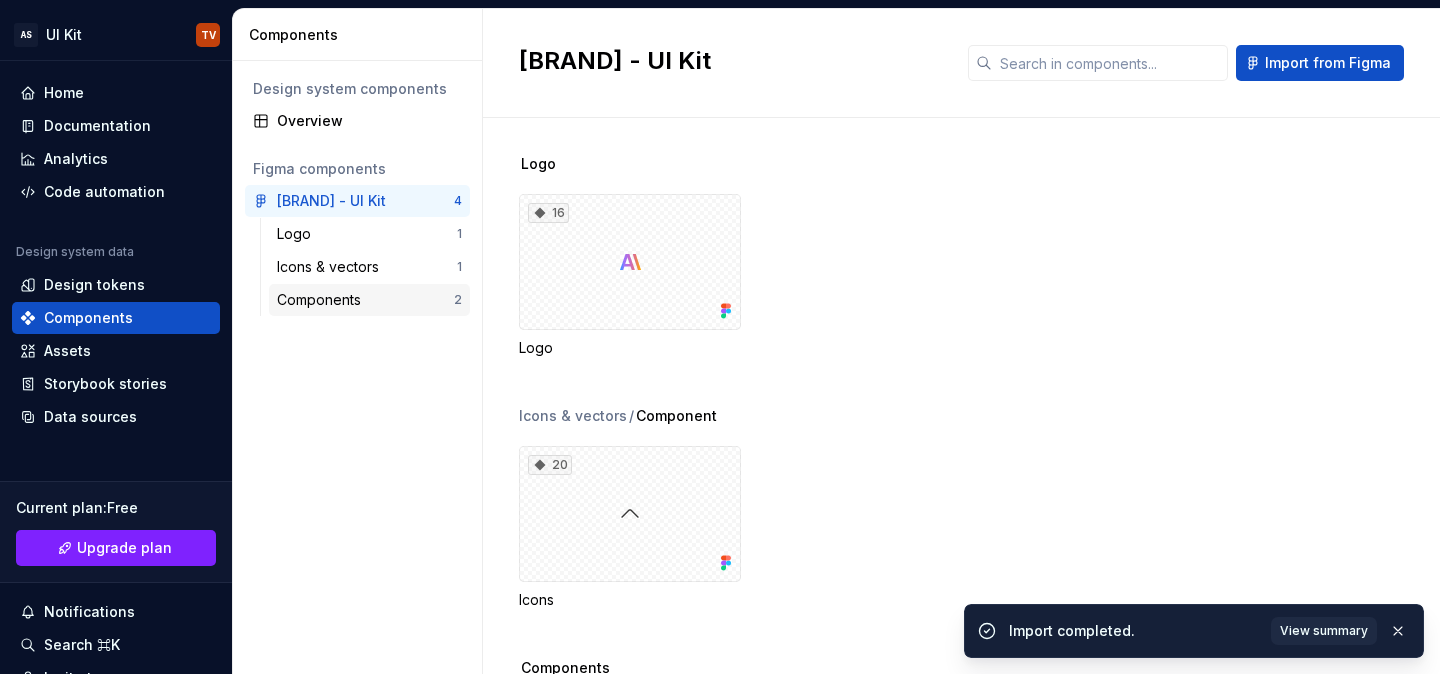 click on "Components" at bounding box center (323, 300) 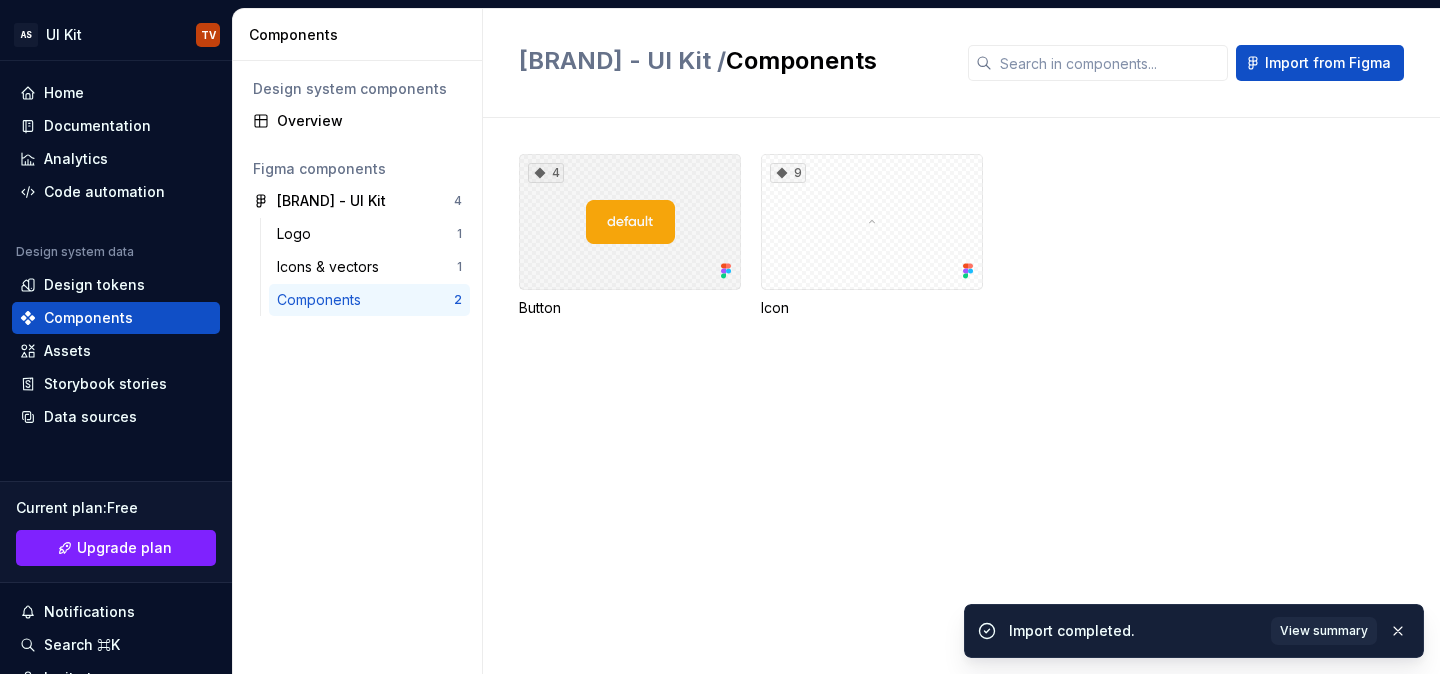 click on "4" at bounding box center (630, 222) 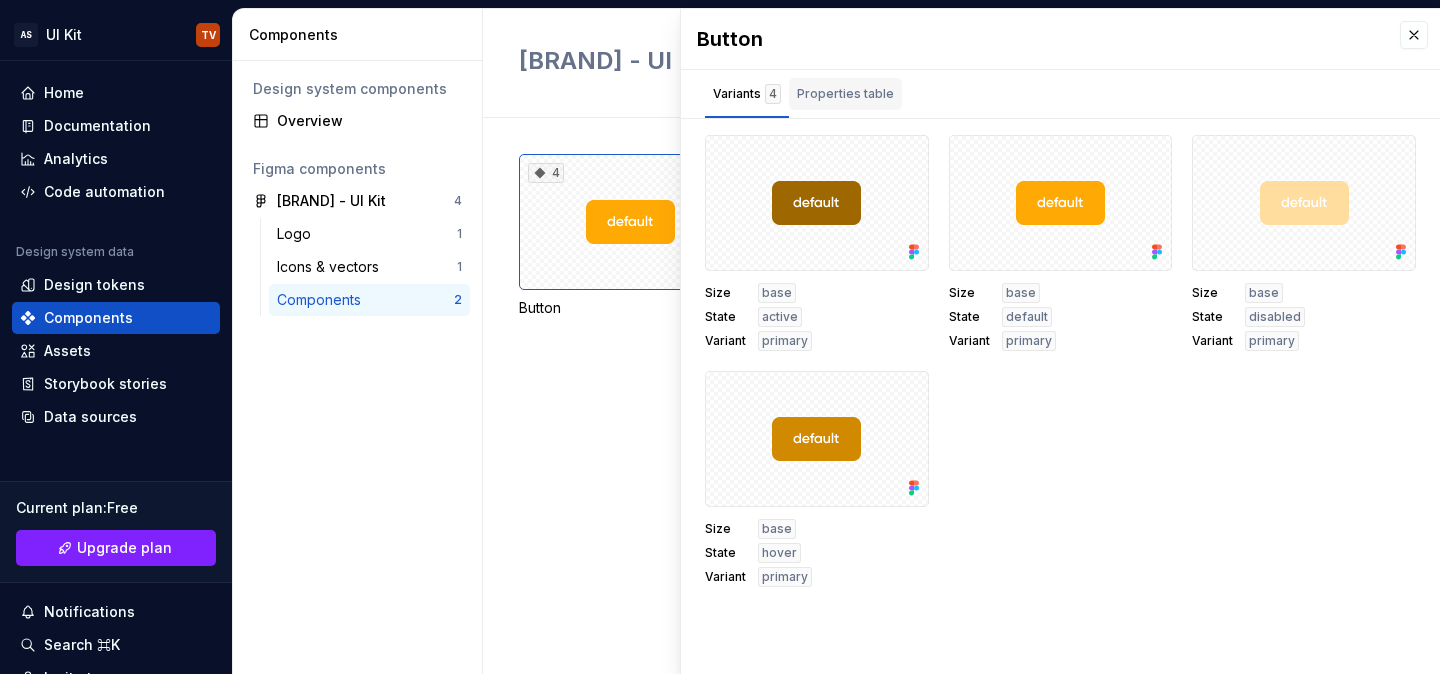 click on "Properties table" at bounding box center (845, 94) 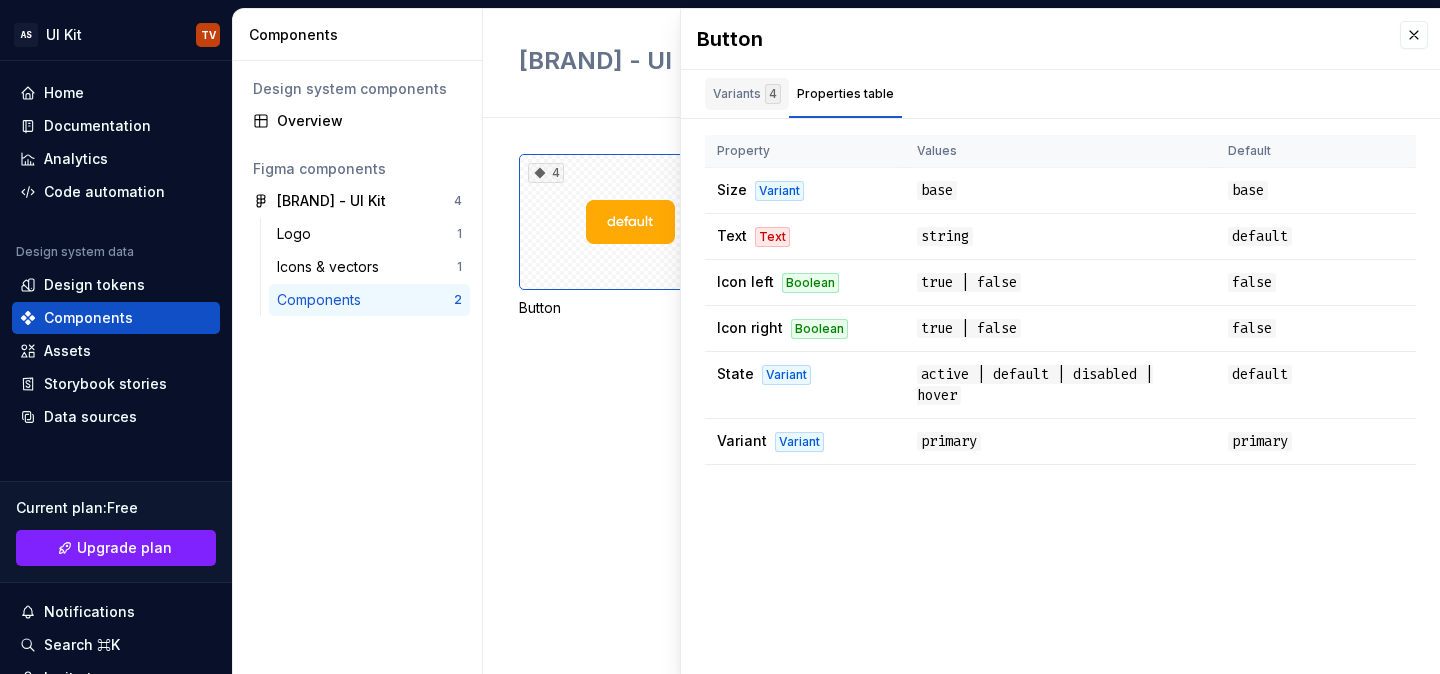 click on "Variants 4" at bounding box center [747, 94] 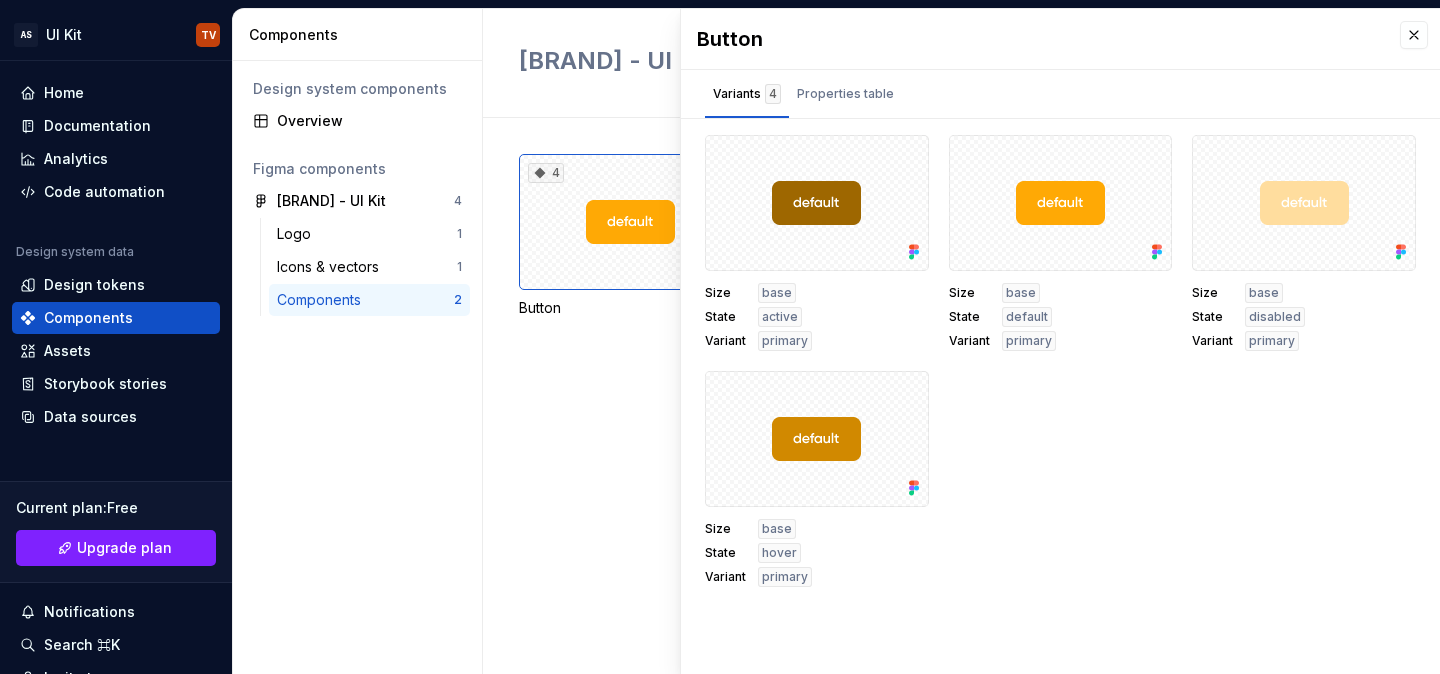 click on "Button" at bounding box center (1060, 39) 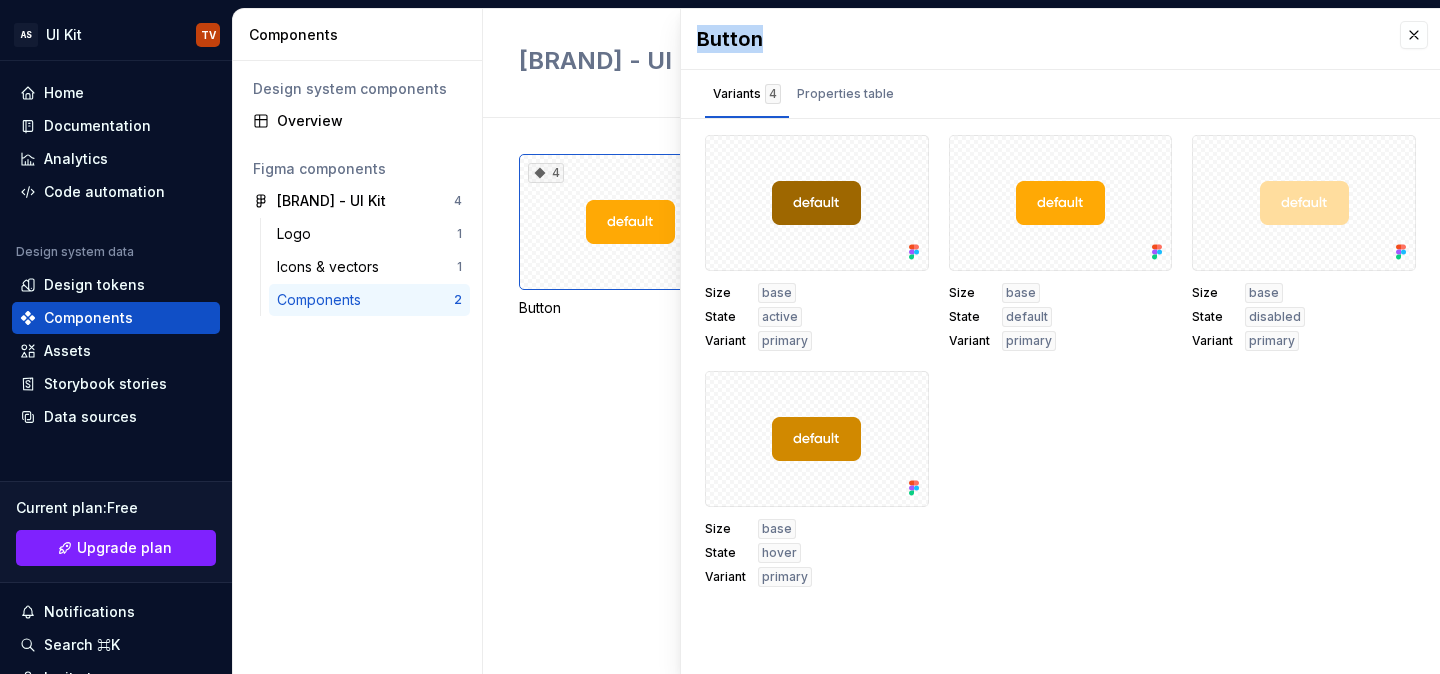 click on "Button" at bounding box center (1060, 39) 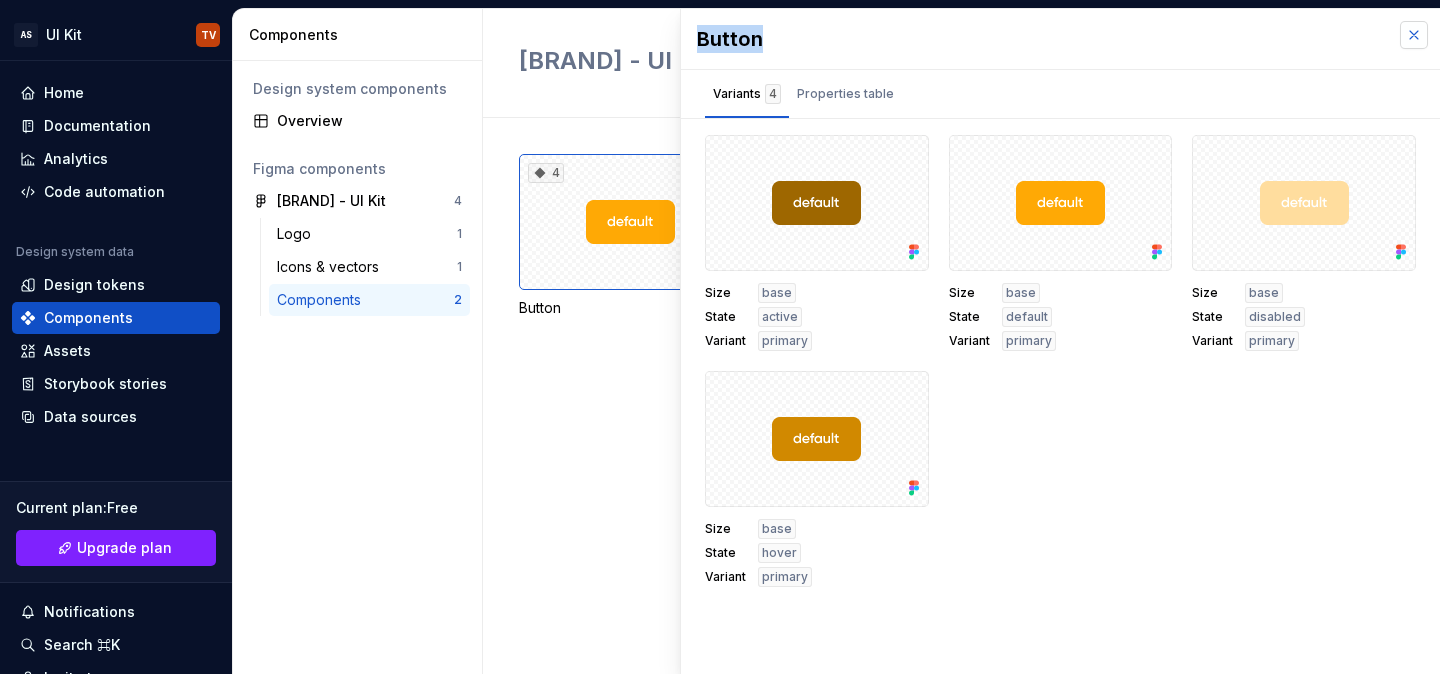 click at bounding box center (1414, 35) 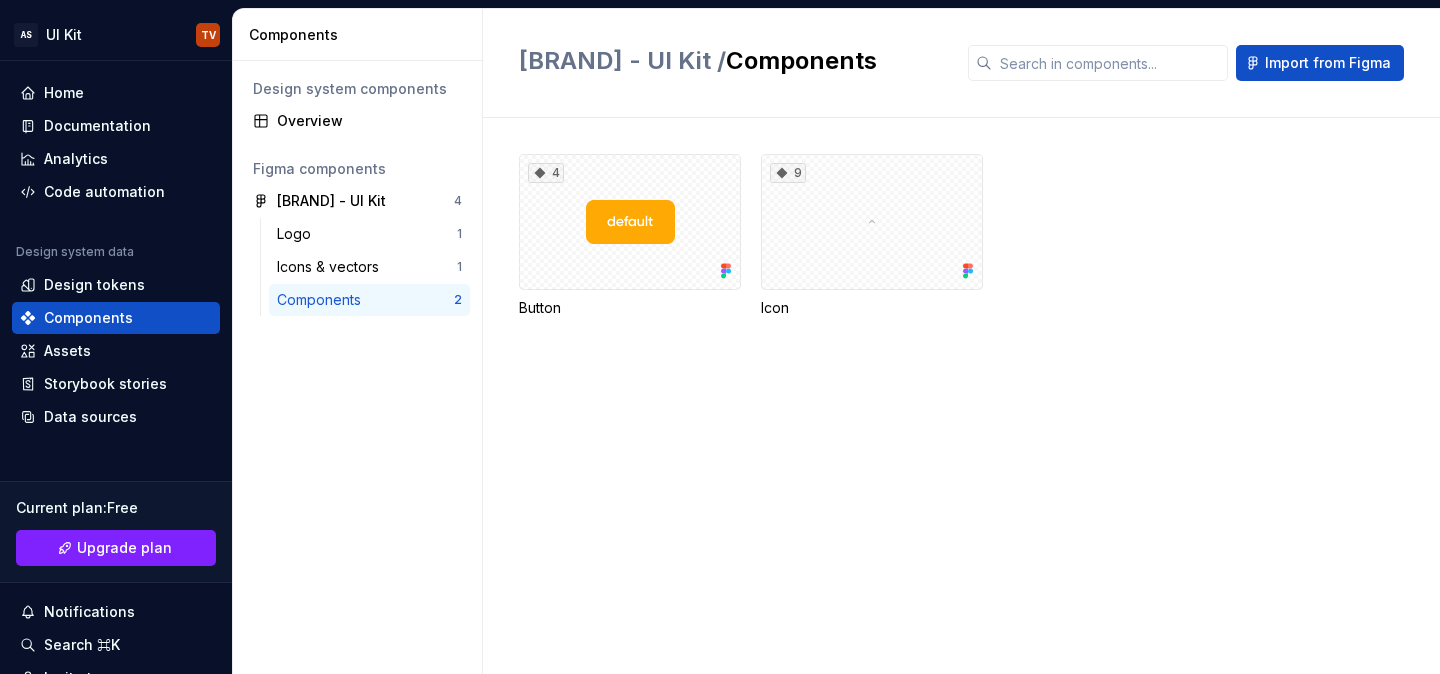 click on "4 Button 9 Icon" at bounding box center (979, 260) 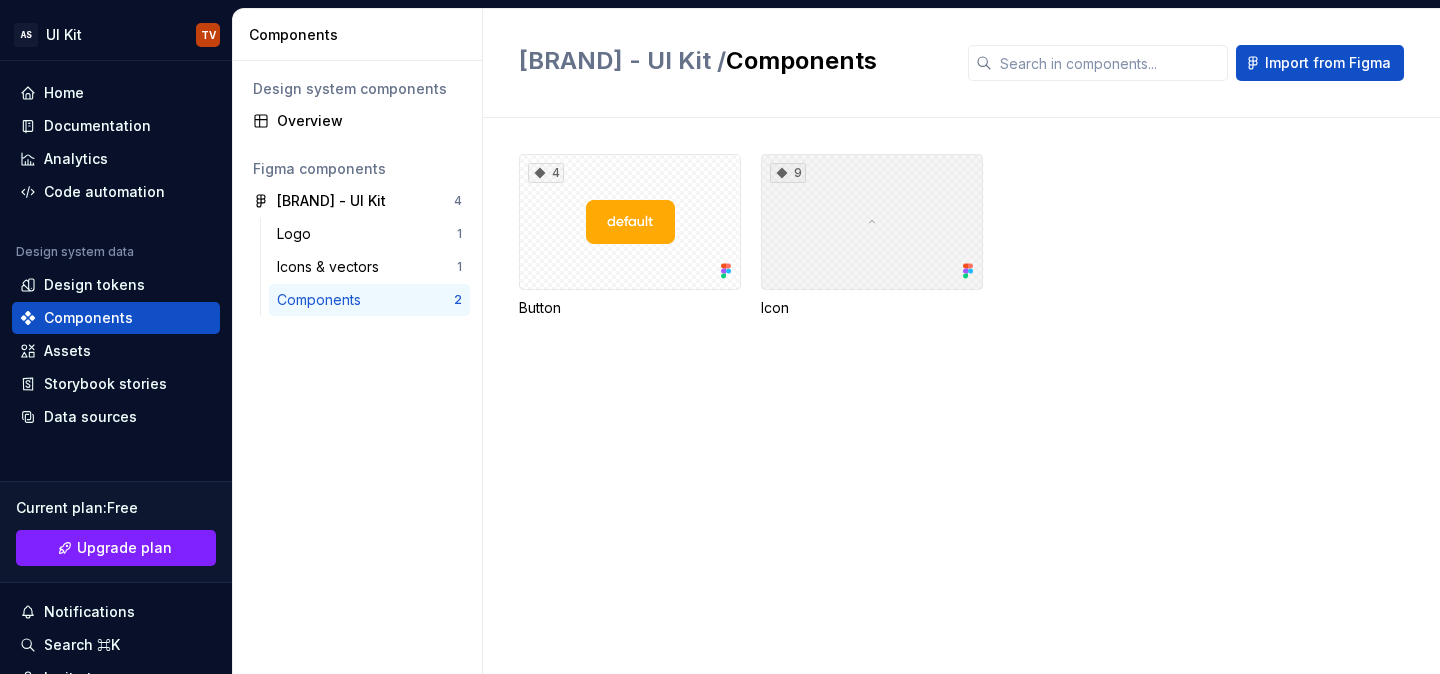 click on "9" at bounding box center [872, 222] 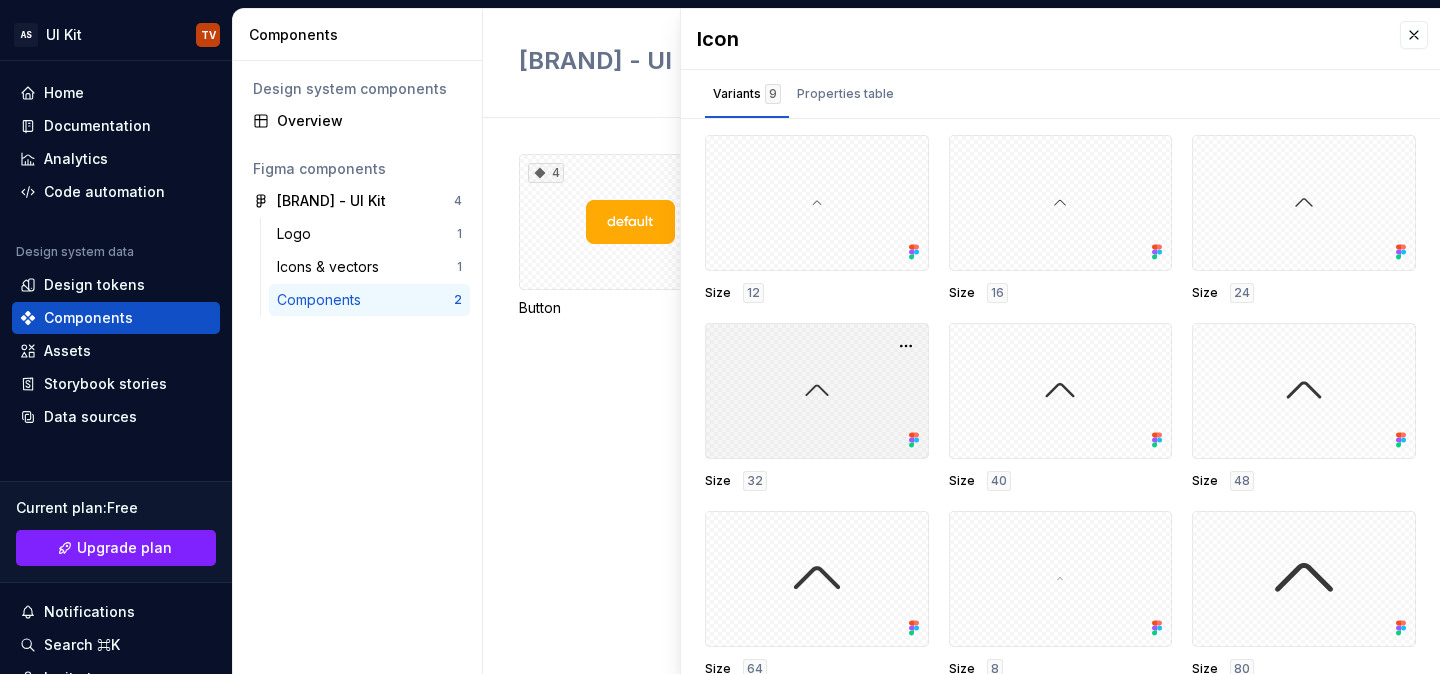 scroll, scrollTop: 12, scrollLeft: 0, axis: vertical 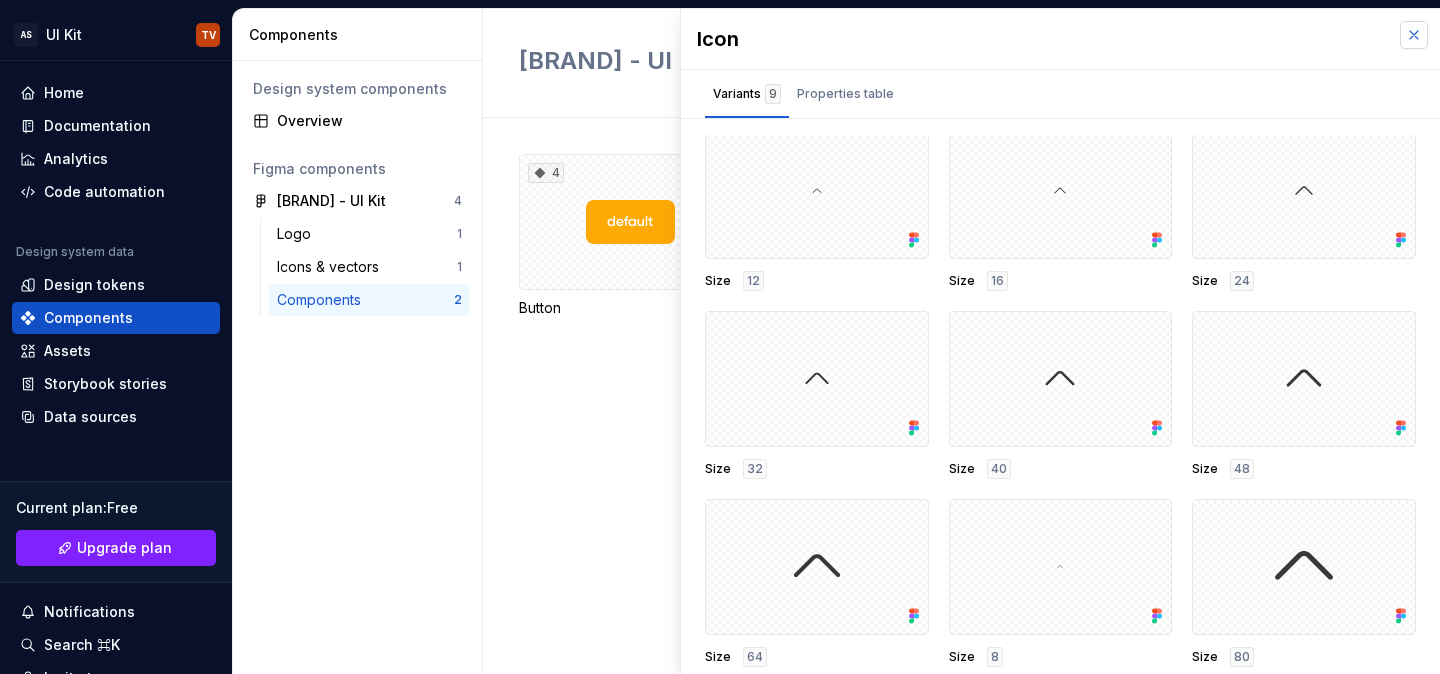 click at bounding box center [1414, 35] 